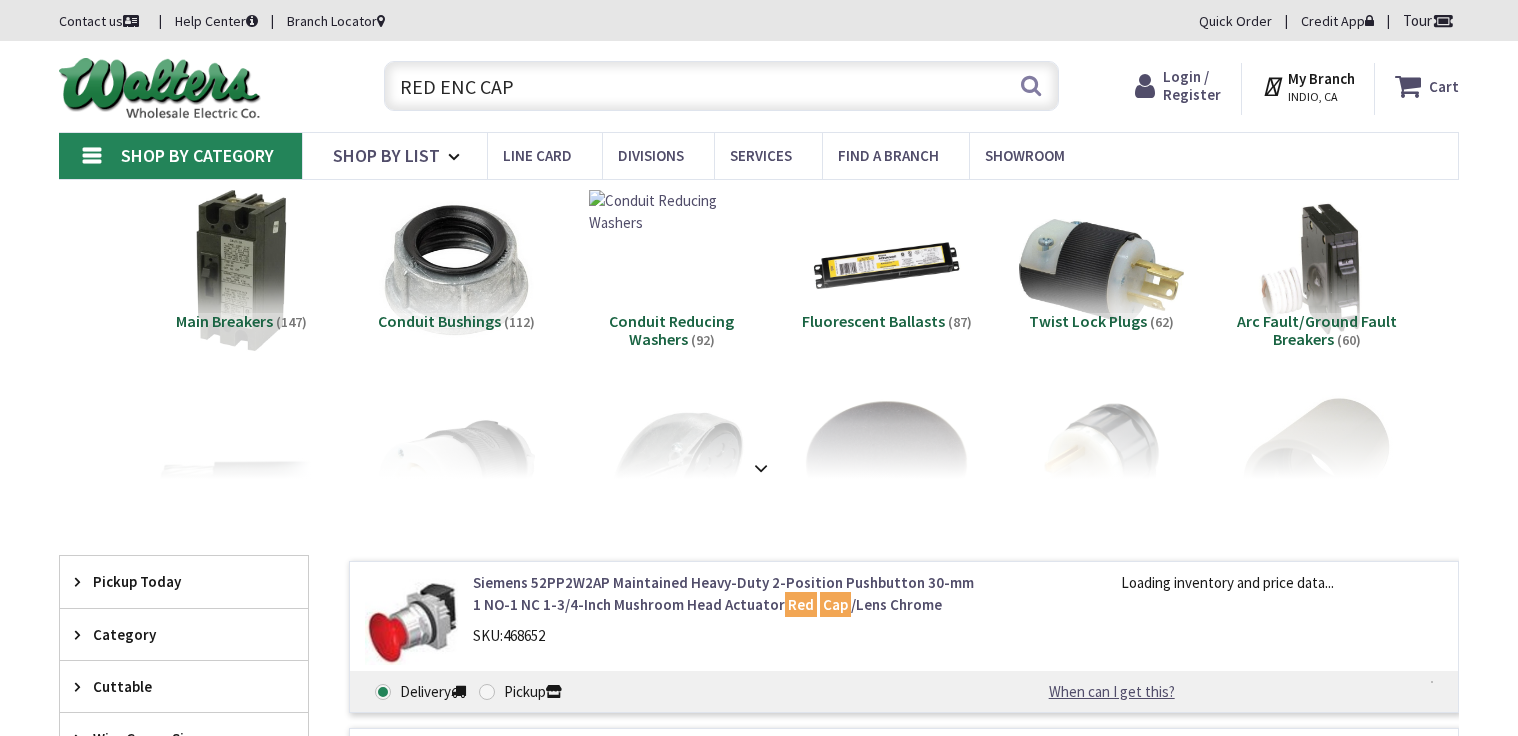 scroll, scrollTop: 0, scrollLeft: 0, axis: both 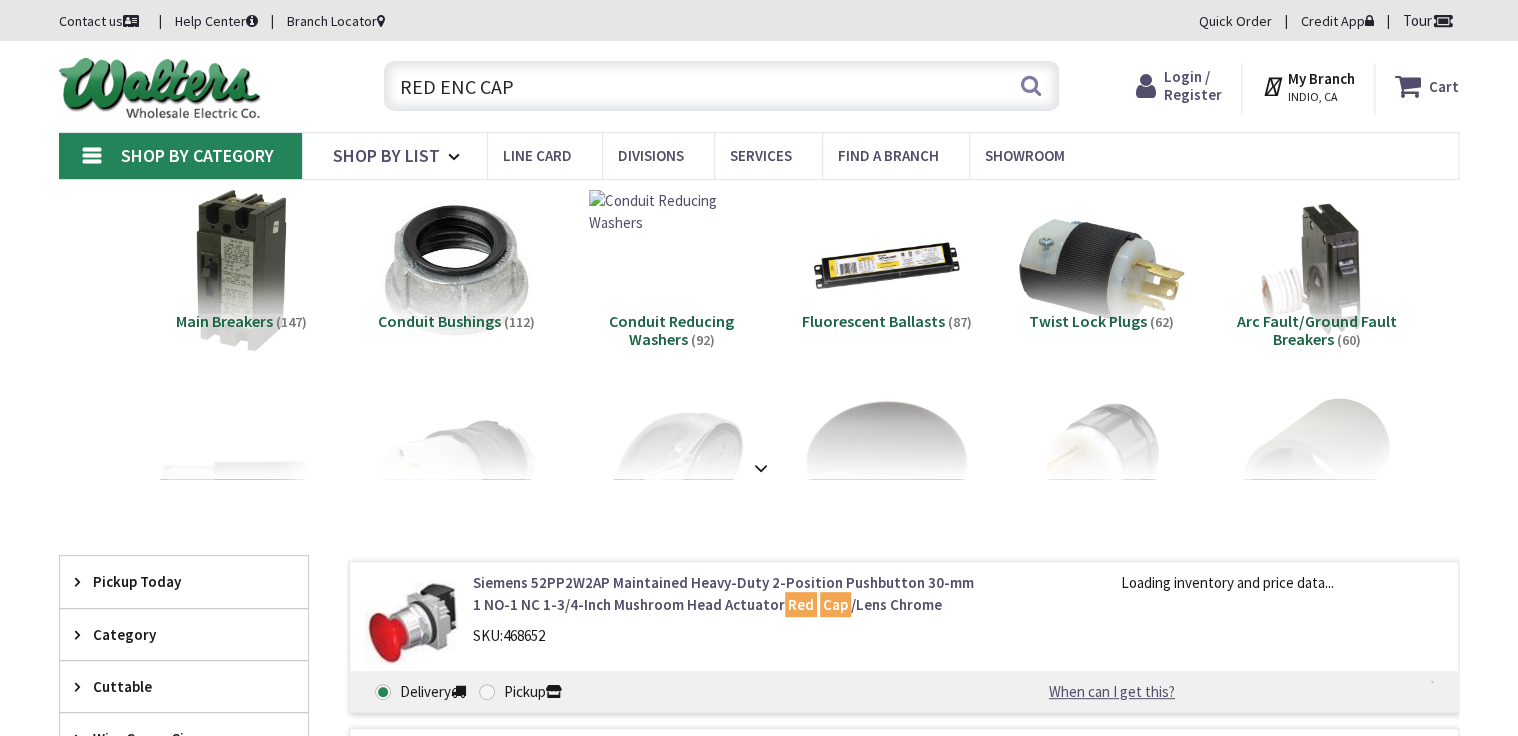 click on "RED ENC CAP" at bounding box center (721, 86) 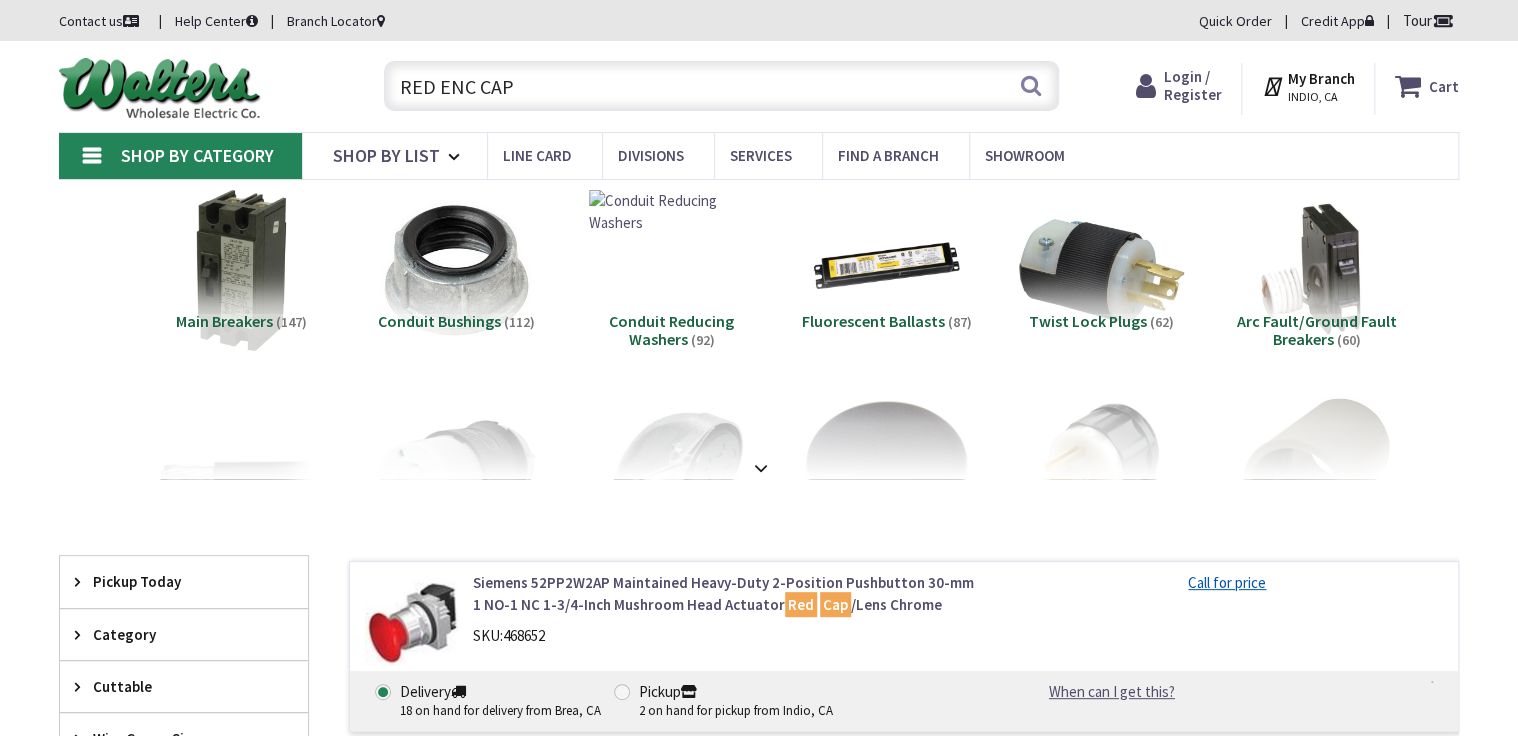 scroll, scrollTop: 0, scrollLeft: 0, axis: both 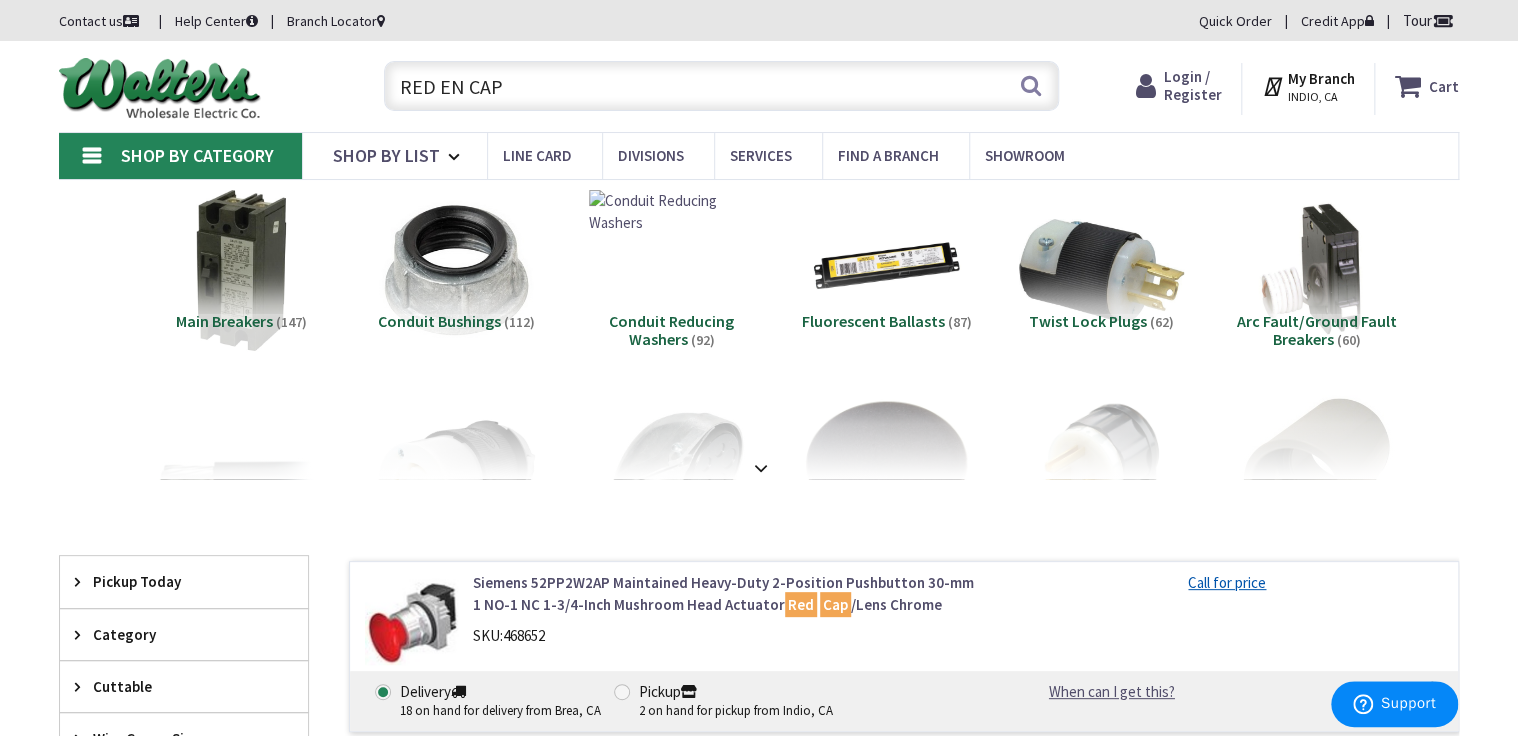 type on "RED END CAP" 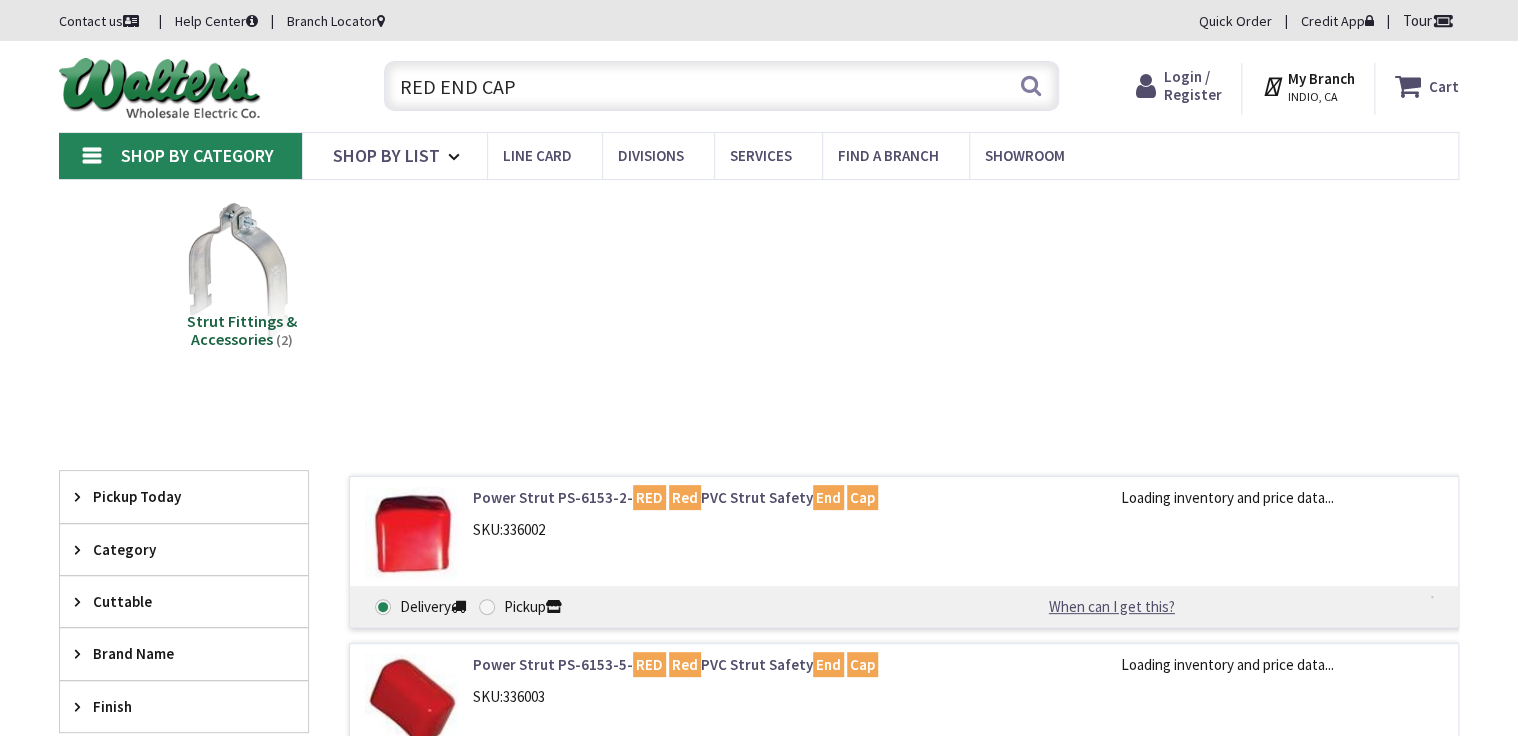 scroll, scrollTop: 160, scrollLeft: 0, axis: vertical 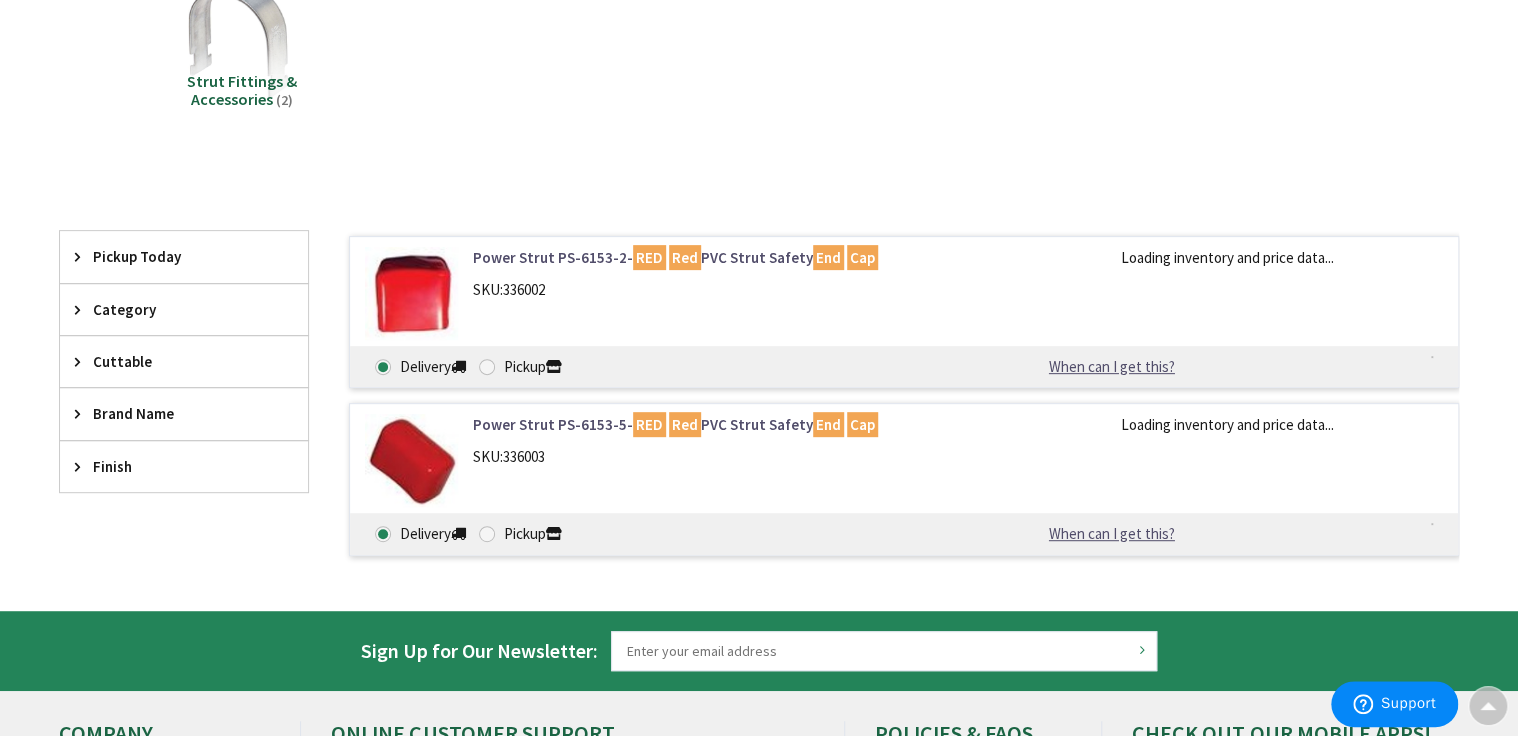 click on "SKU:  336002" at bounding box center [727, 289] 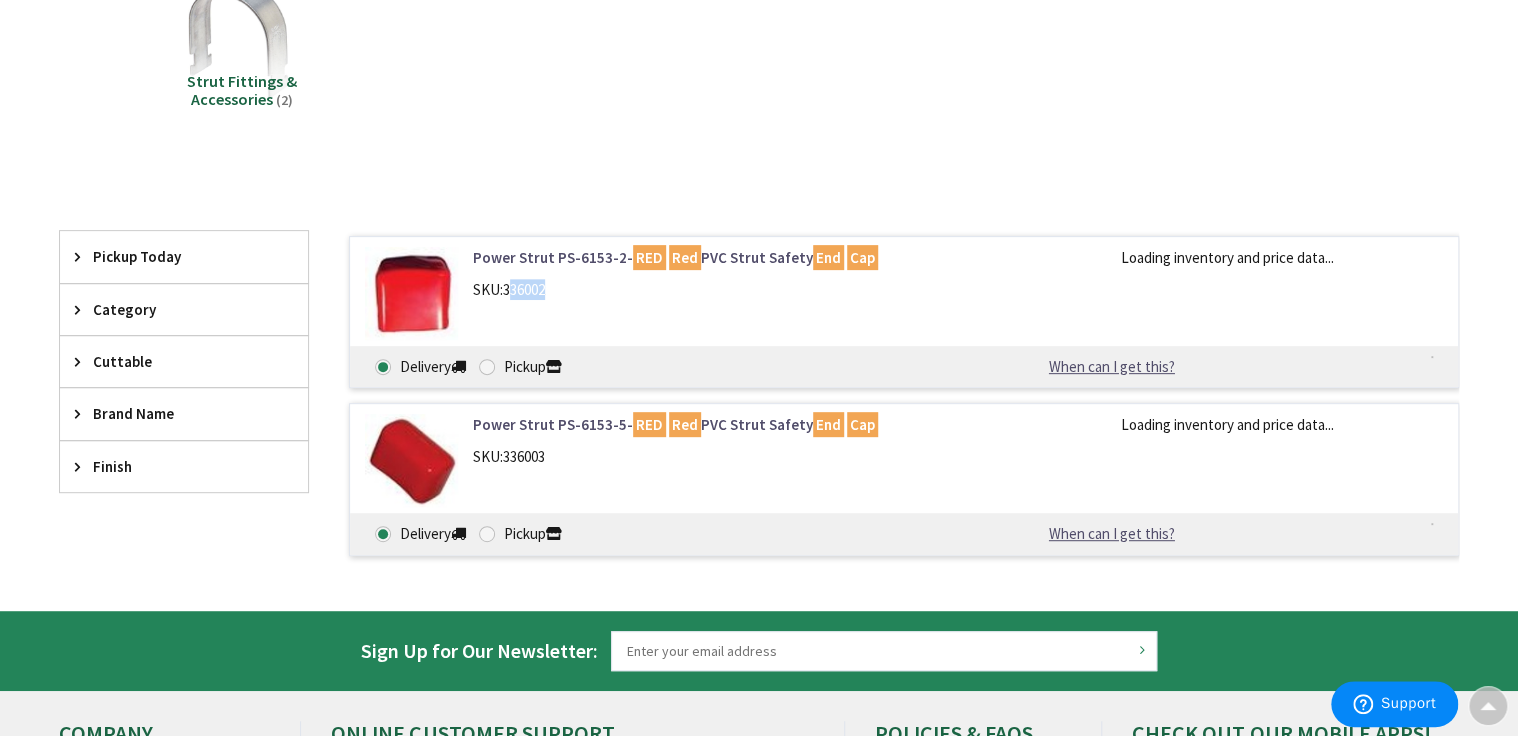 drag, startPoint x: 535, startPoint y: 294, endPoint x: 508, endPoint y: 292, distance: 27.073973 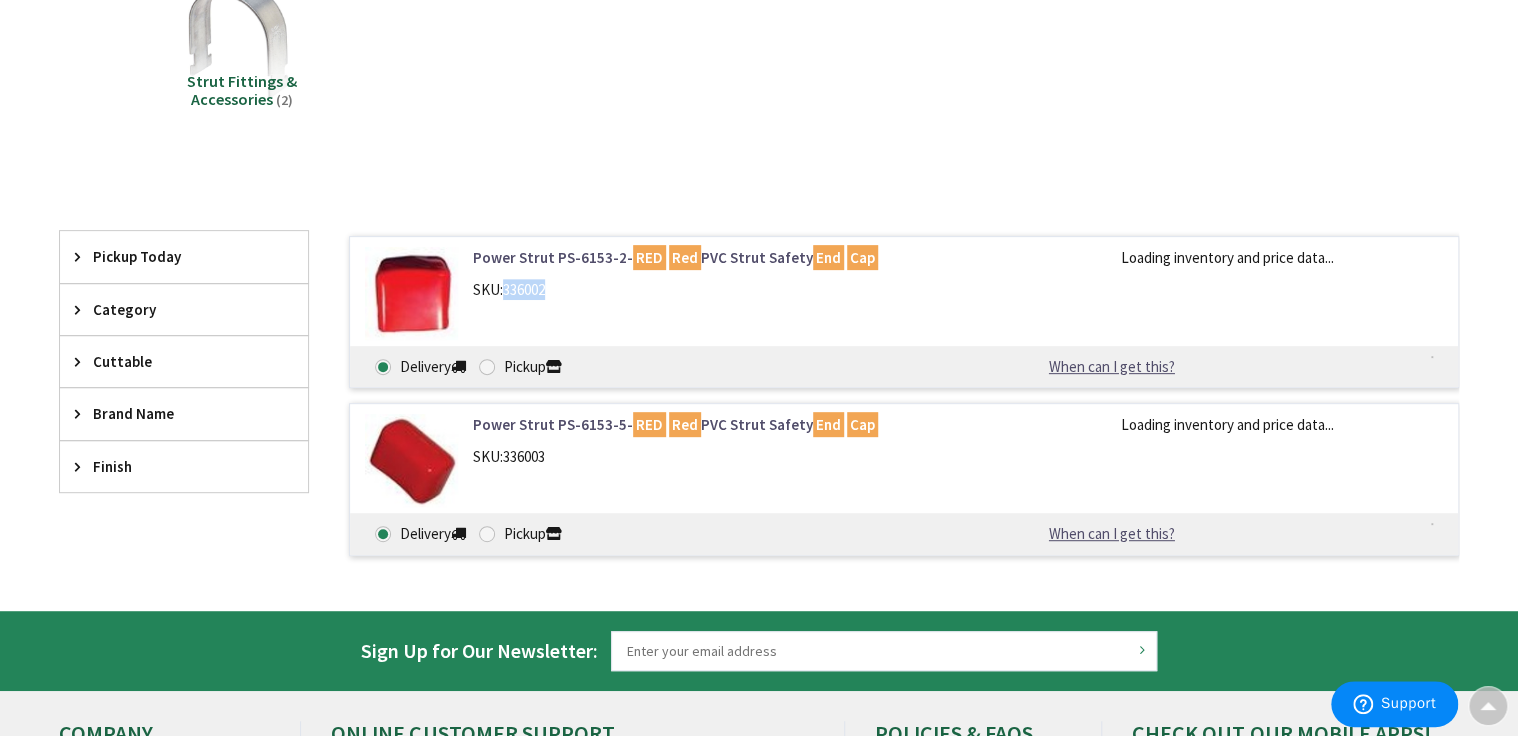 copy on "336002" 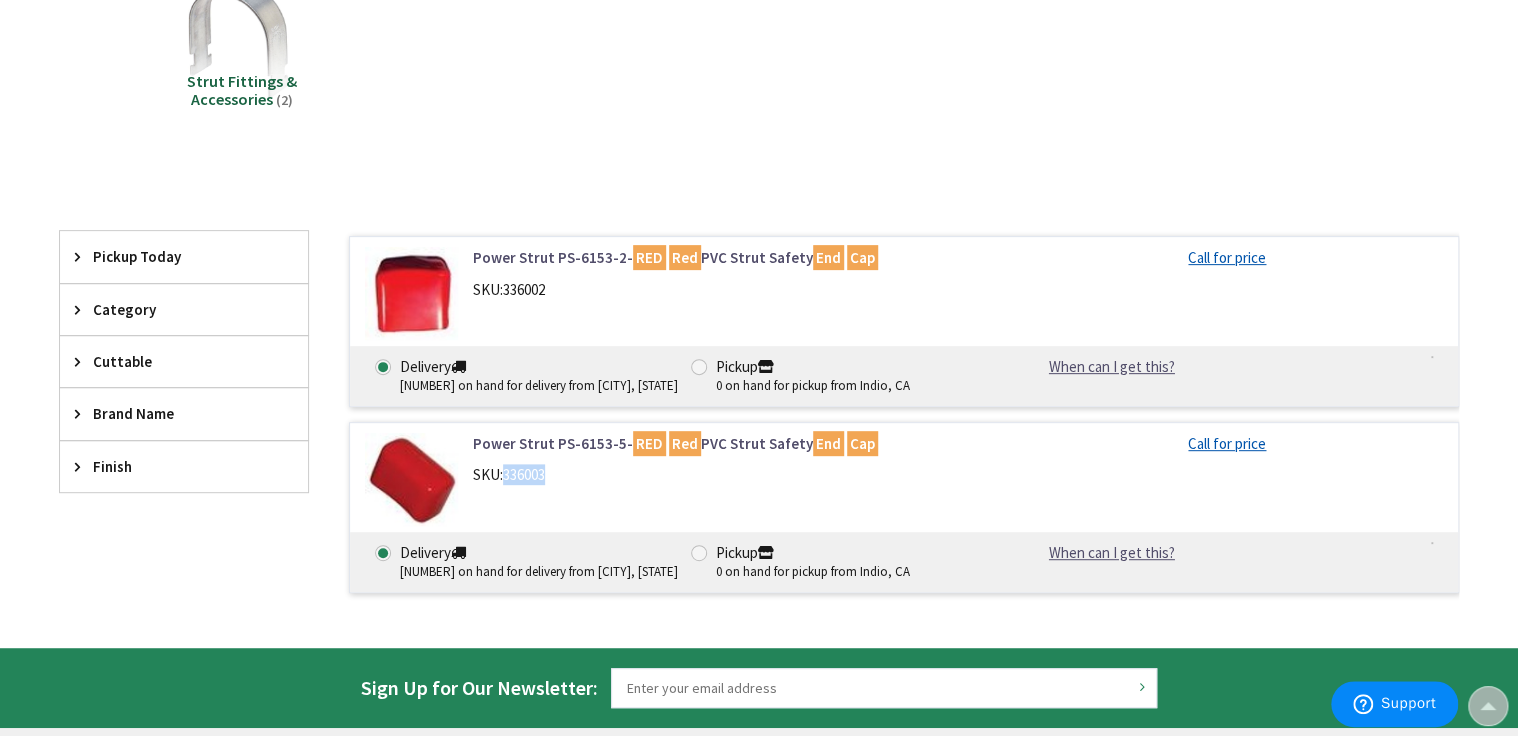 drag, startPoint x: 562, startPoint y: 472, endPoint x: 504, endPoint y: 472, distance: 58 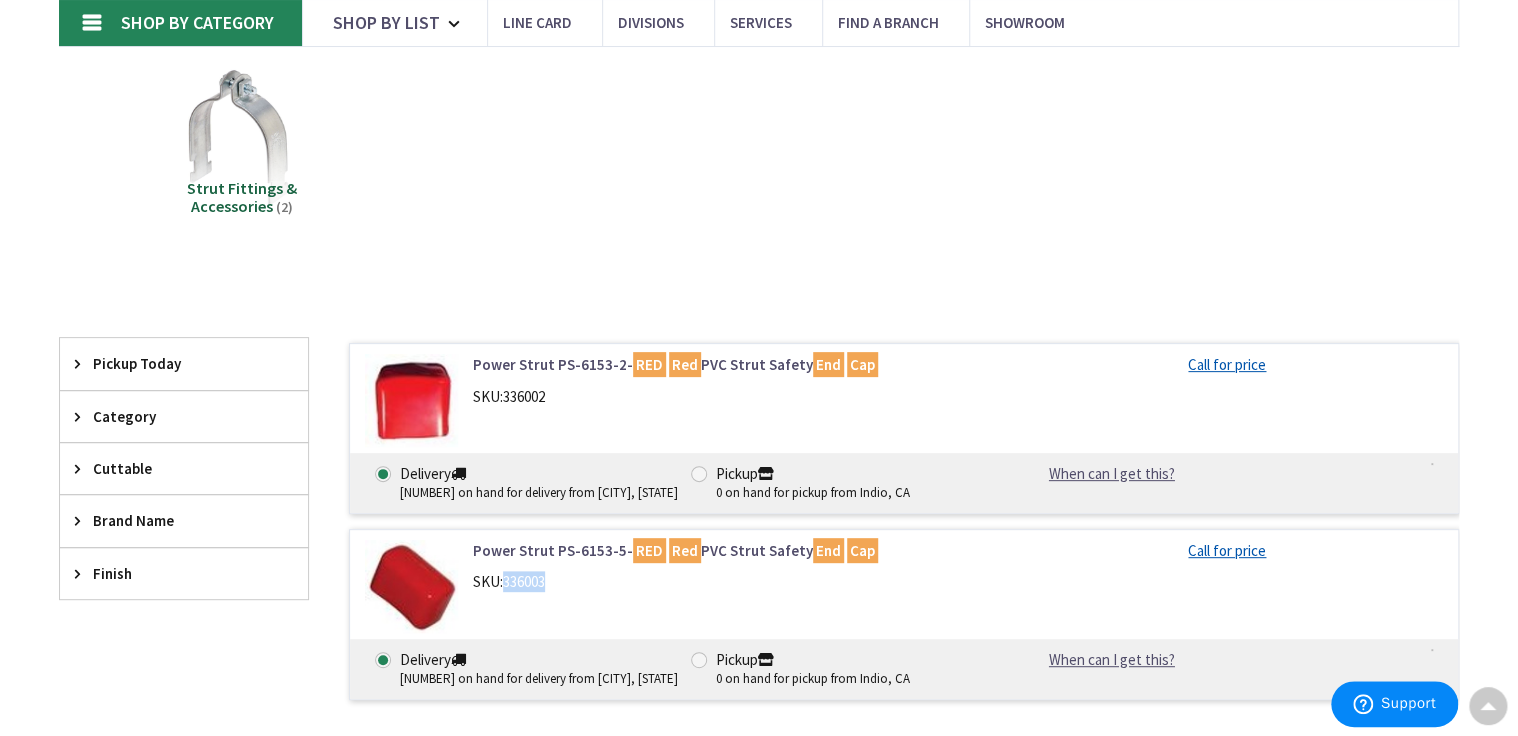 scroll, scrollTop: 0, scrollLeft: 0, axis: both 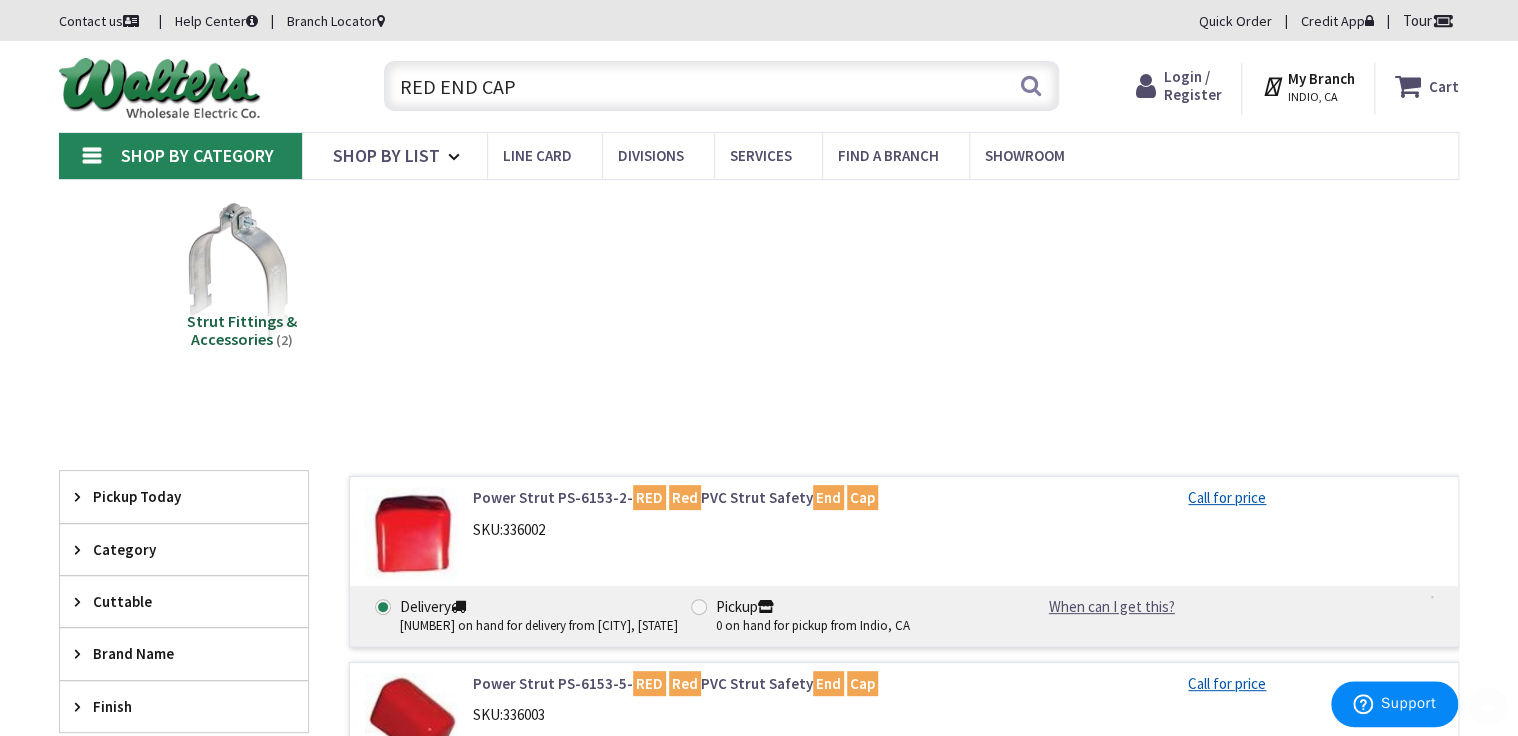 click on "RED END CAP" at bounding box center [721, 86] 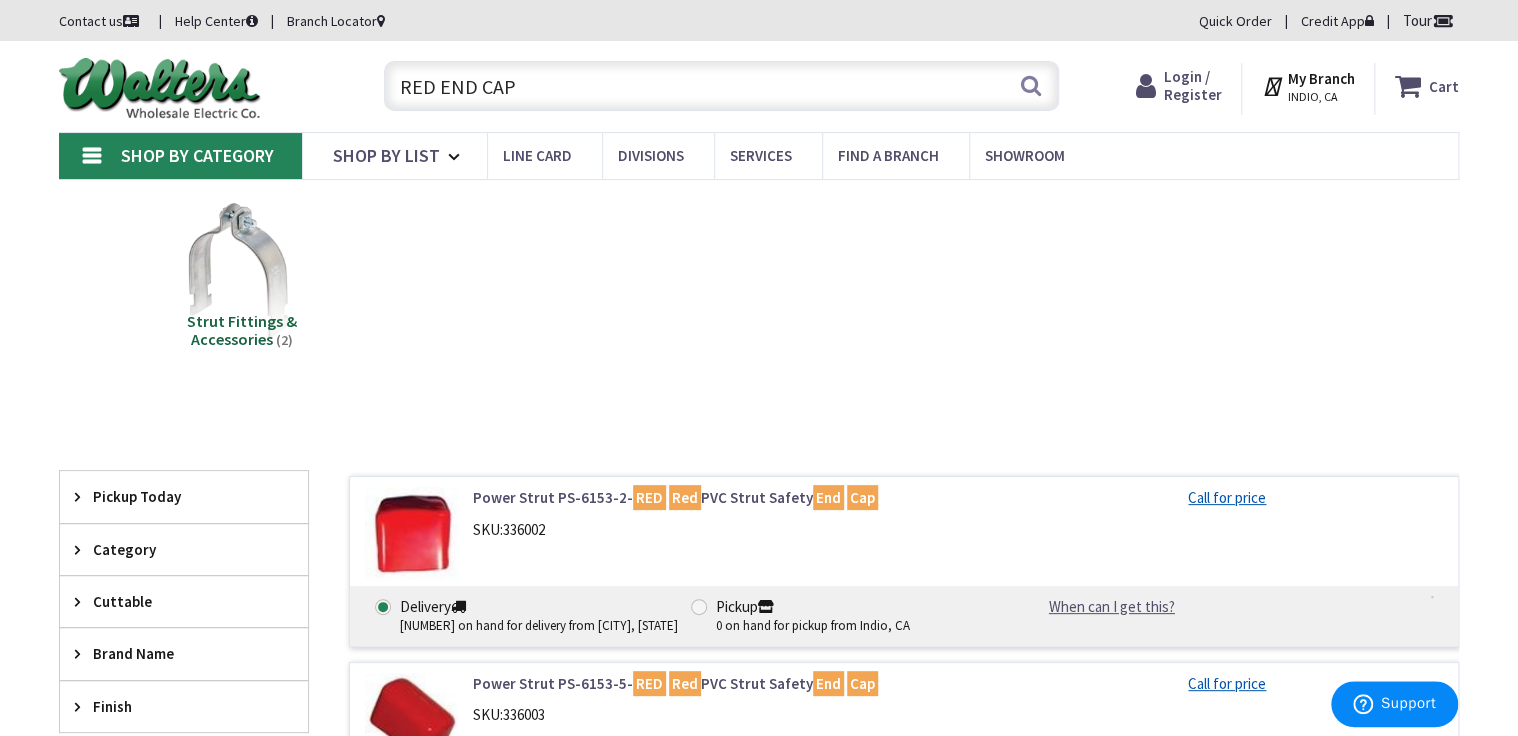 click on "RED END CAP" at bounding box center (721, 86) 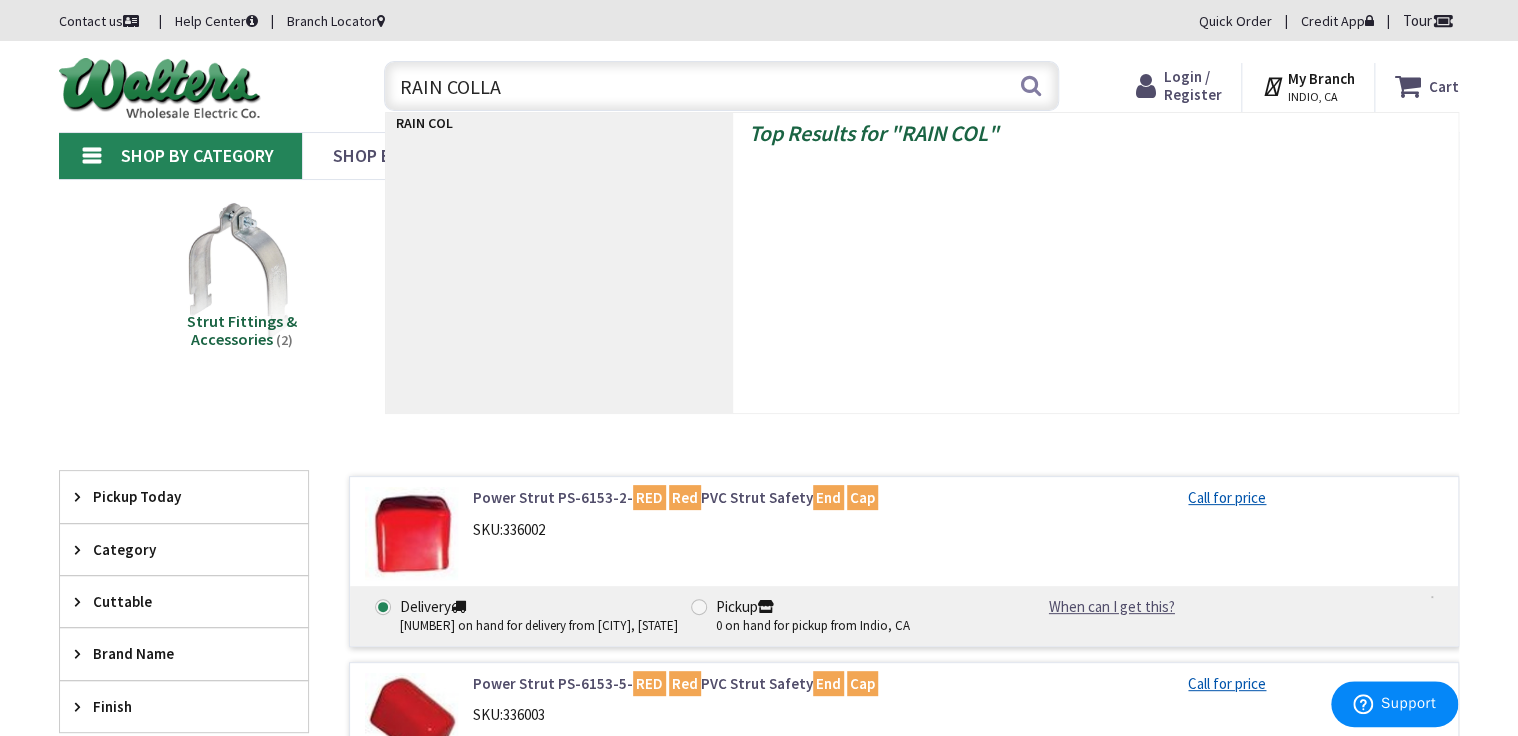 type on "RAIN COLLAR" 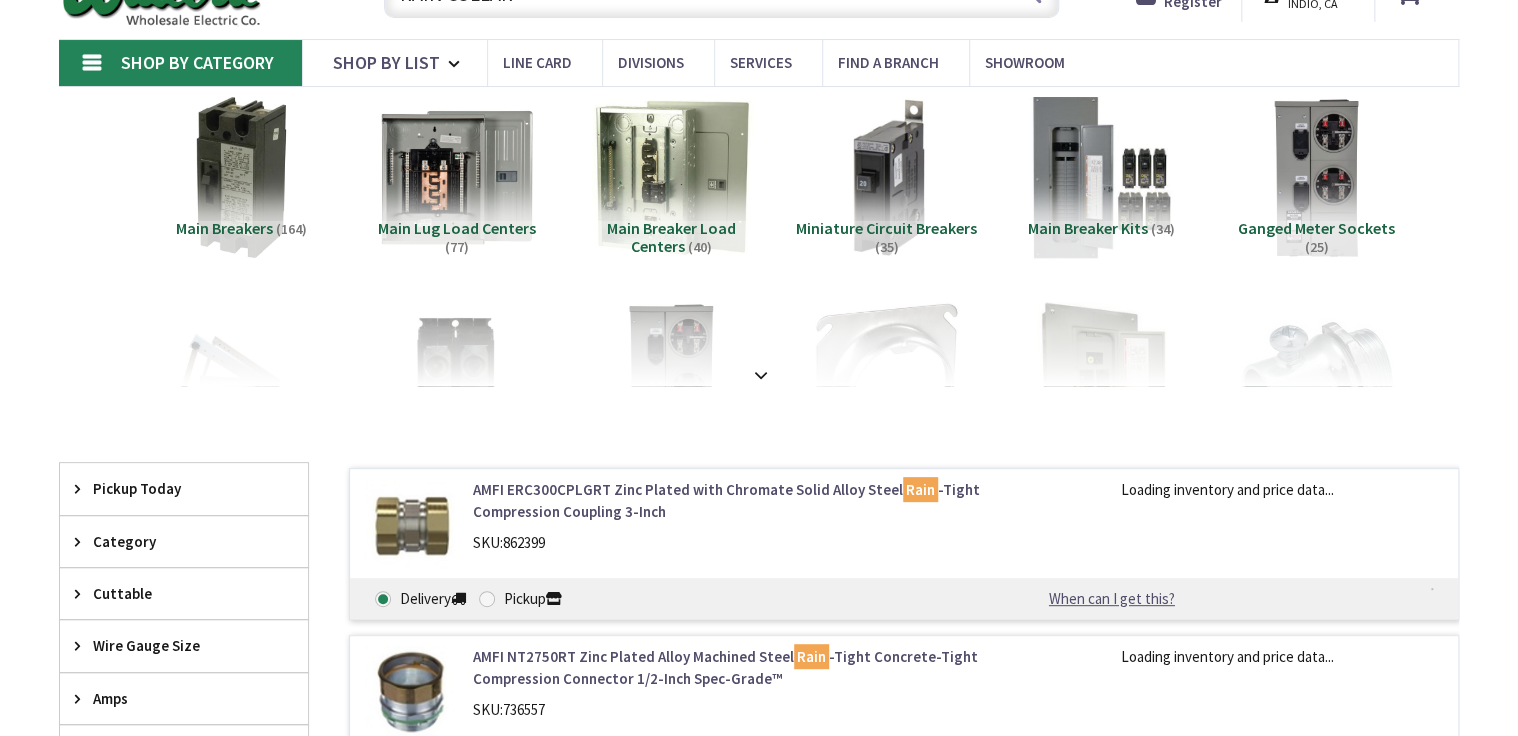 scroll, scrollTop: 160, scrollLeft: 0, axis: vertical 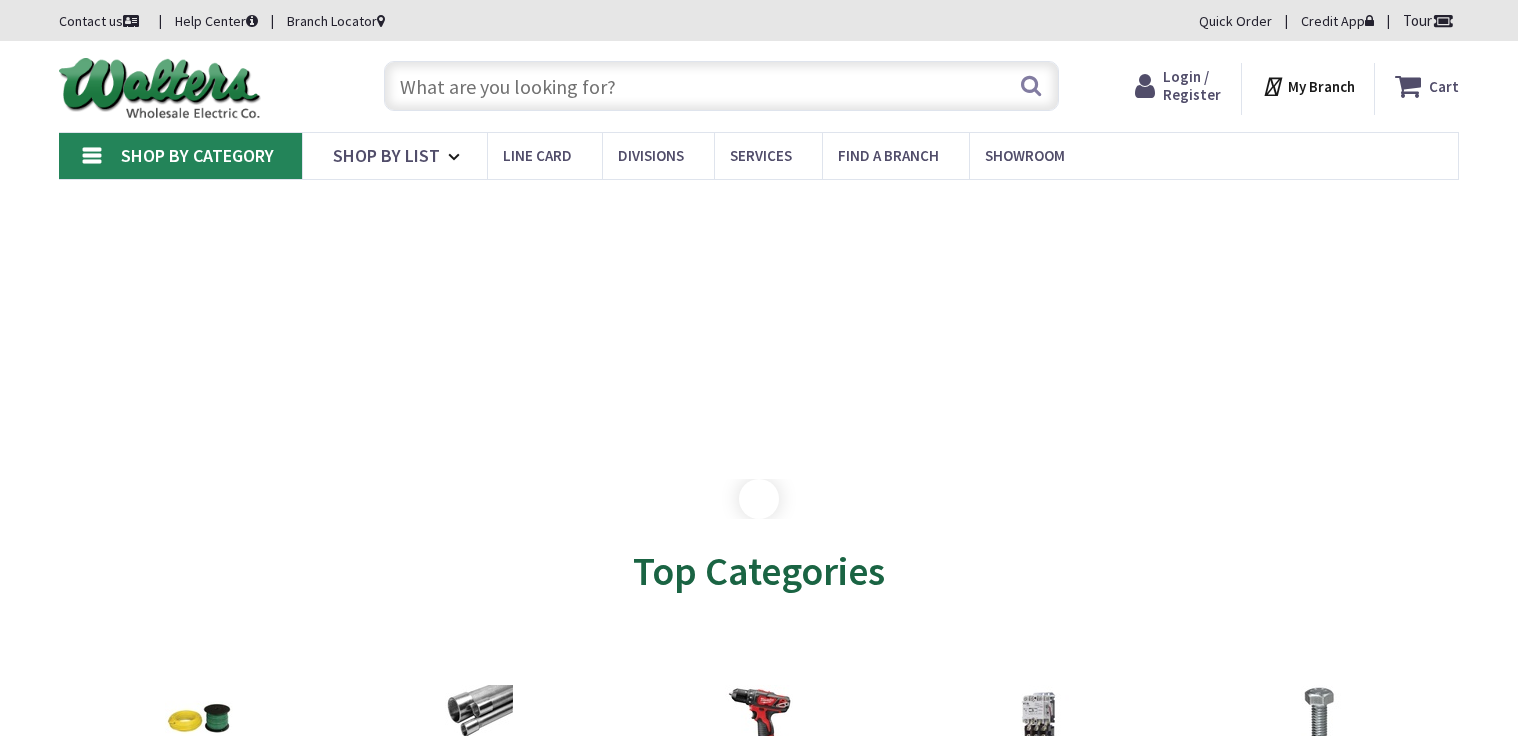 click at bounding box center (721, 86) 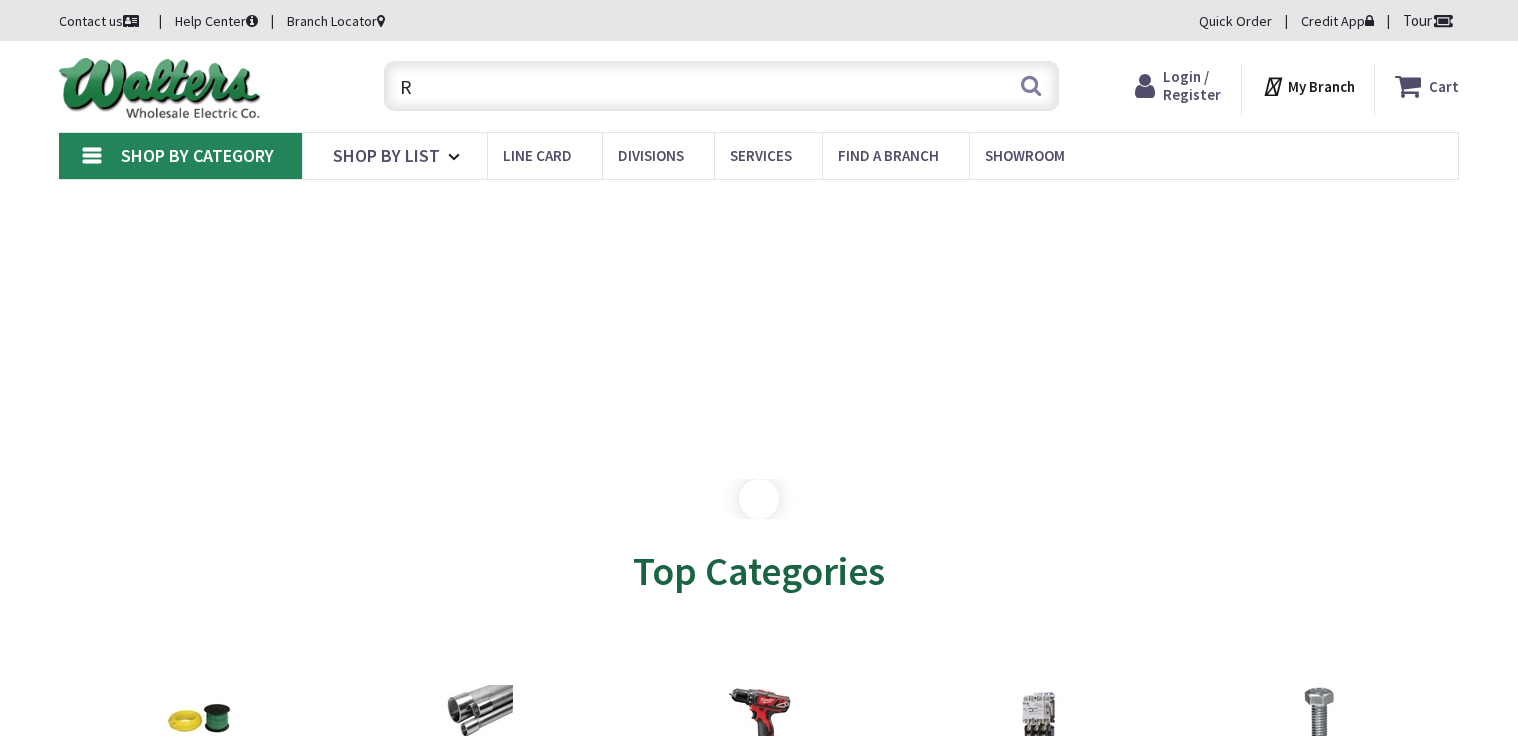 scroll, scrollTop: 0, scrollLeft: 0, axis: both 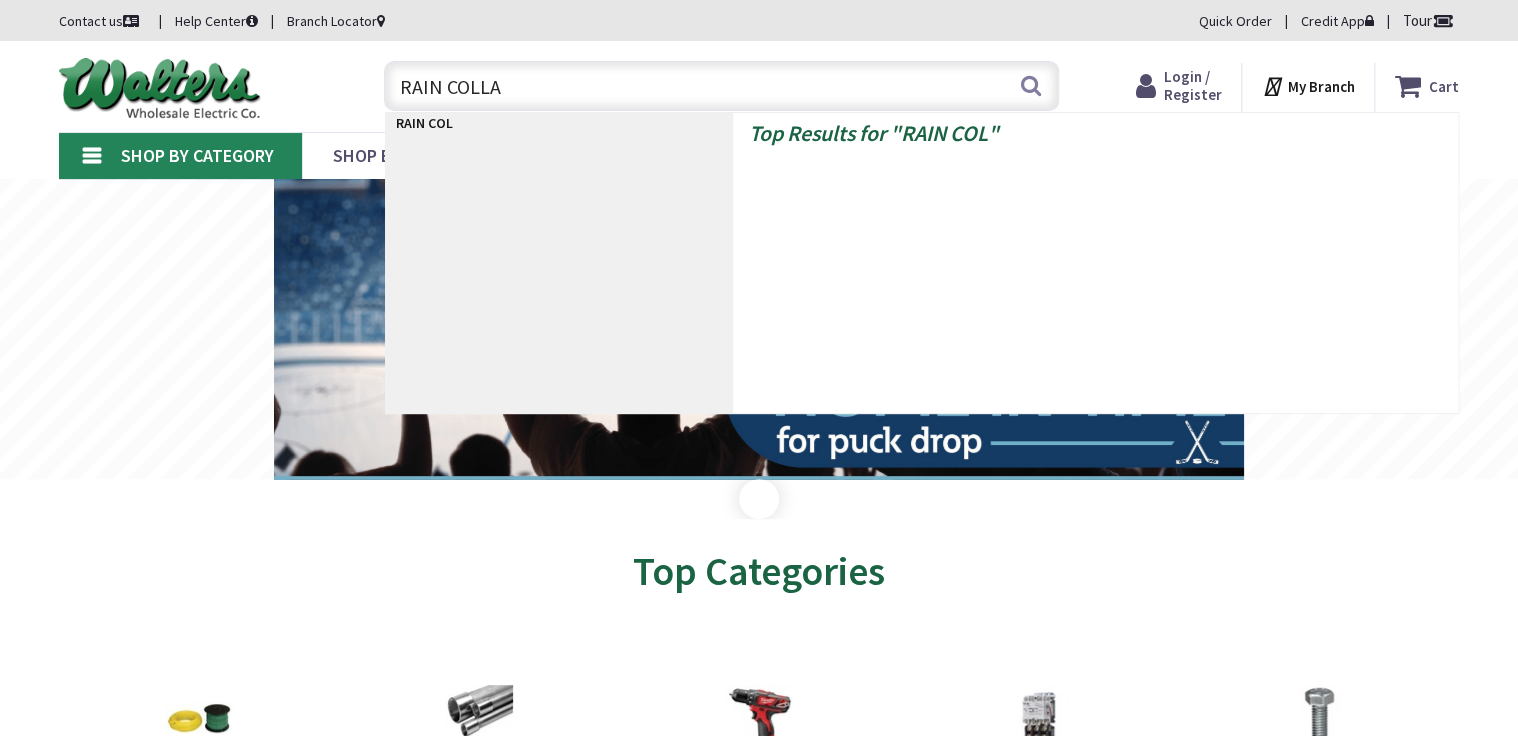 type on "RAIN COLLAR" 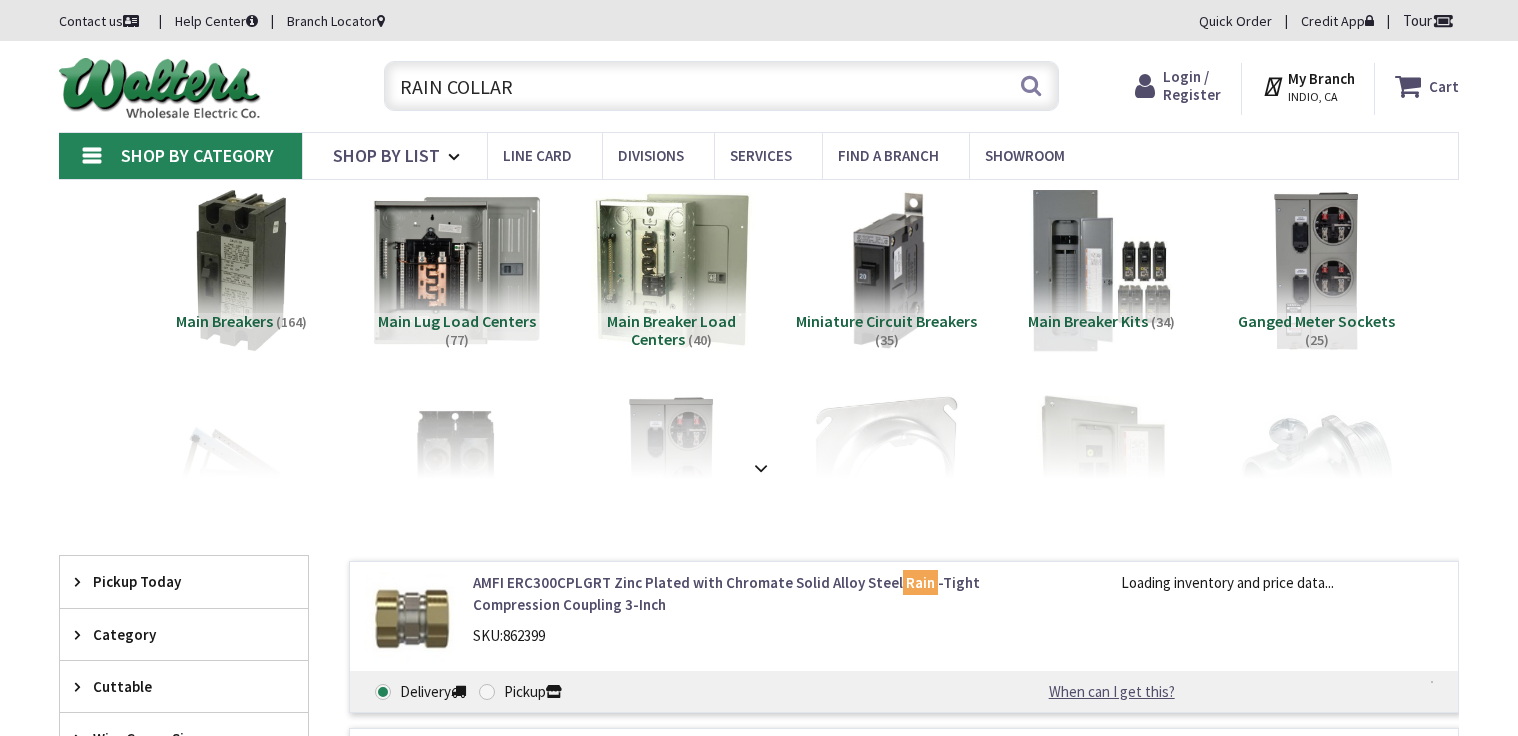 scroll, scrollTop: 0, scrollLeft: 0, axis: both 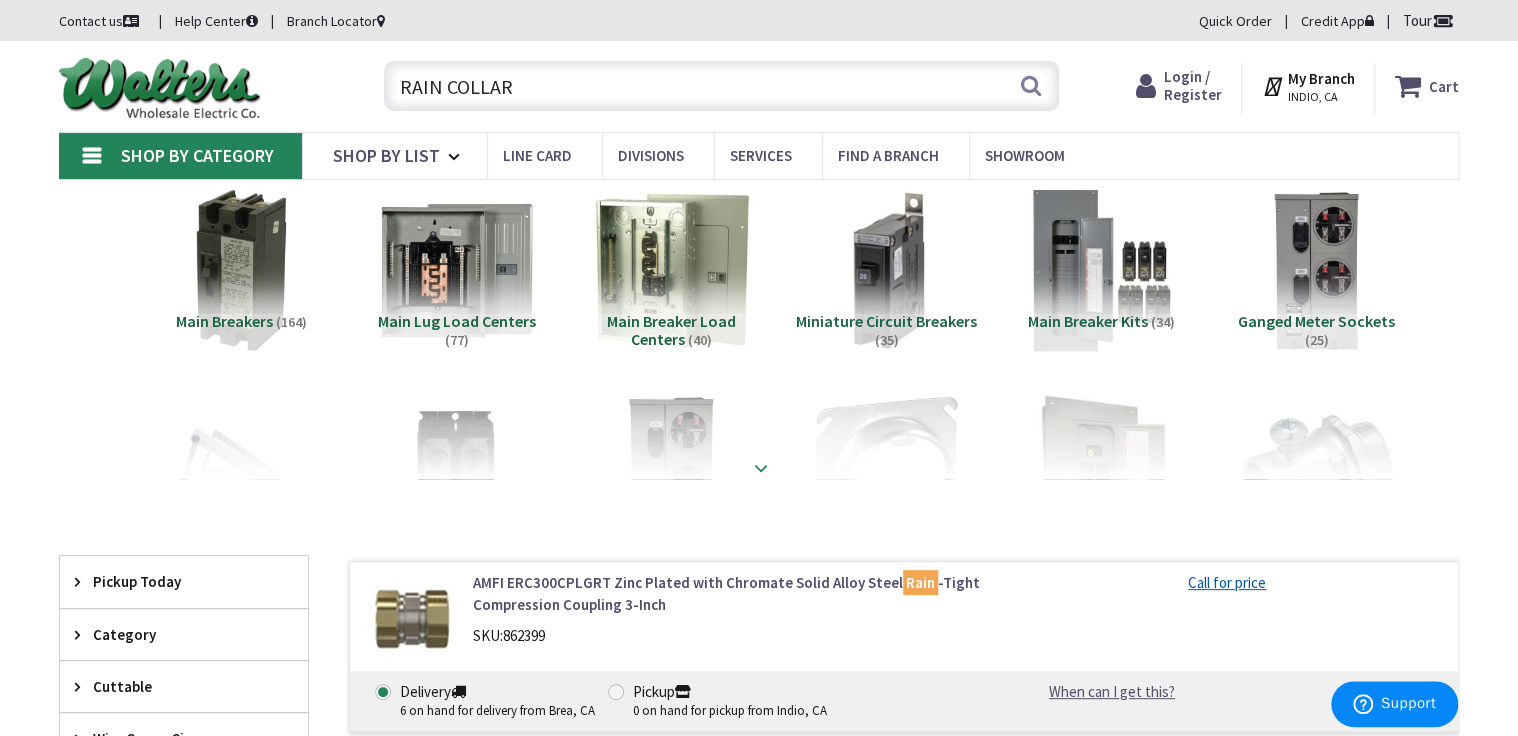 click at bounding box center [759, 424] 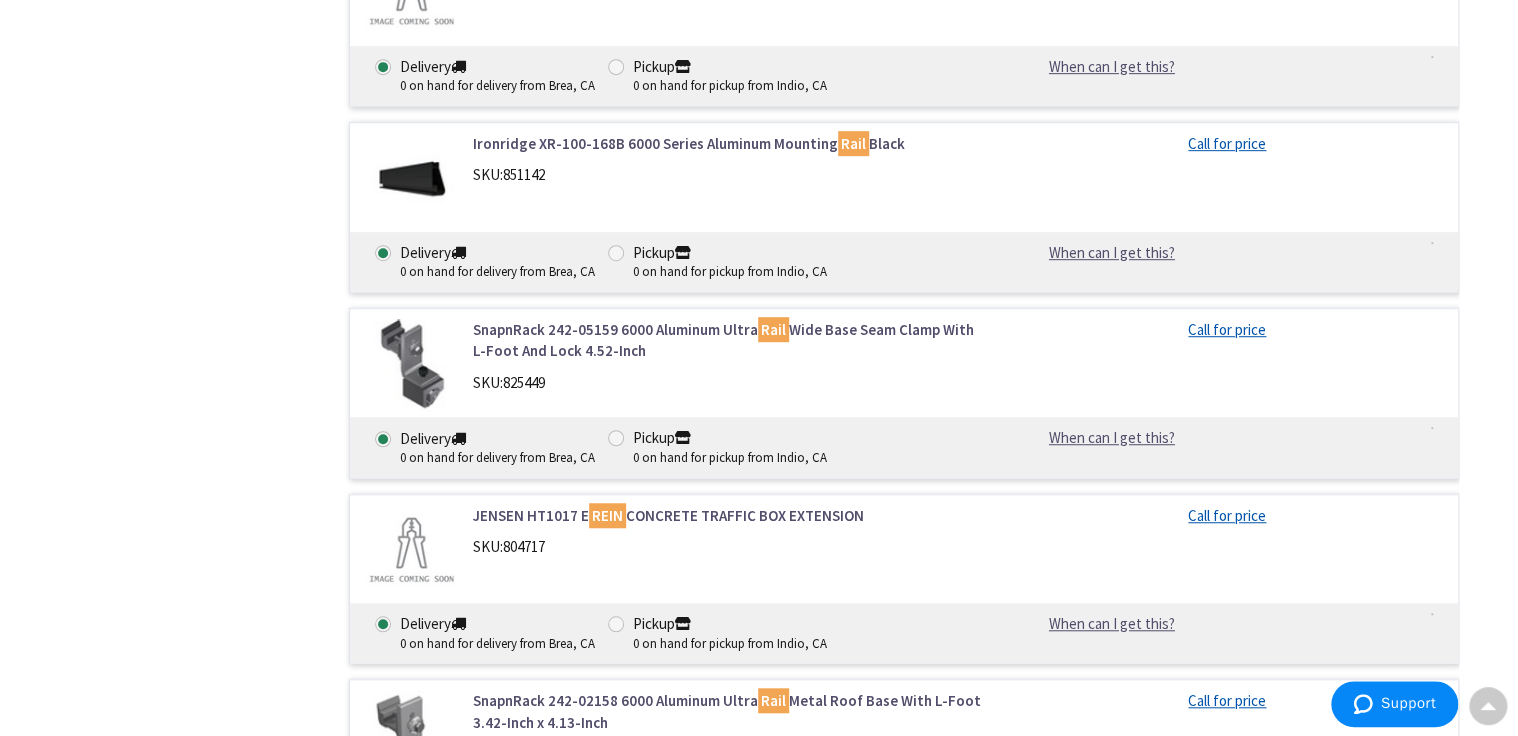 scroll, scrollTop: 12053, scrollLeft: 0, axis: vertical 